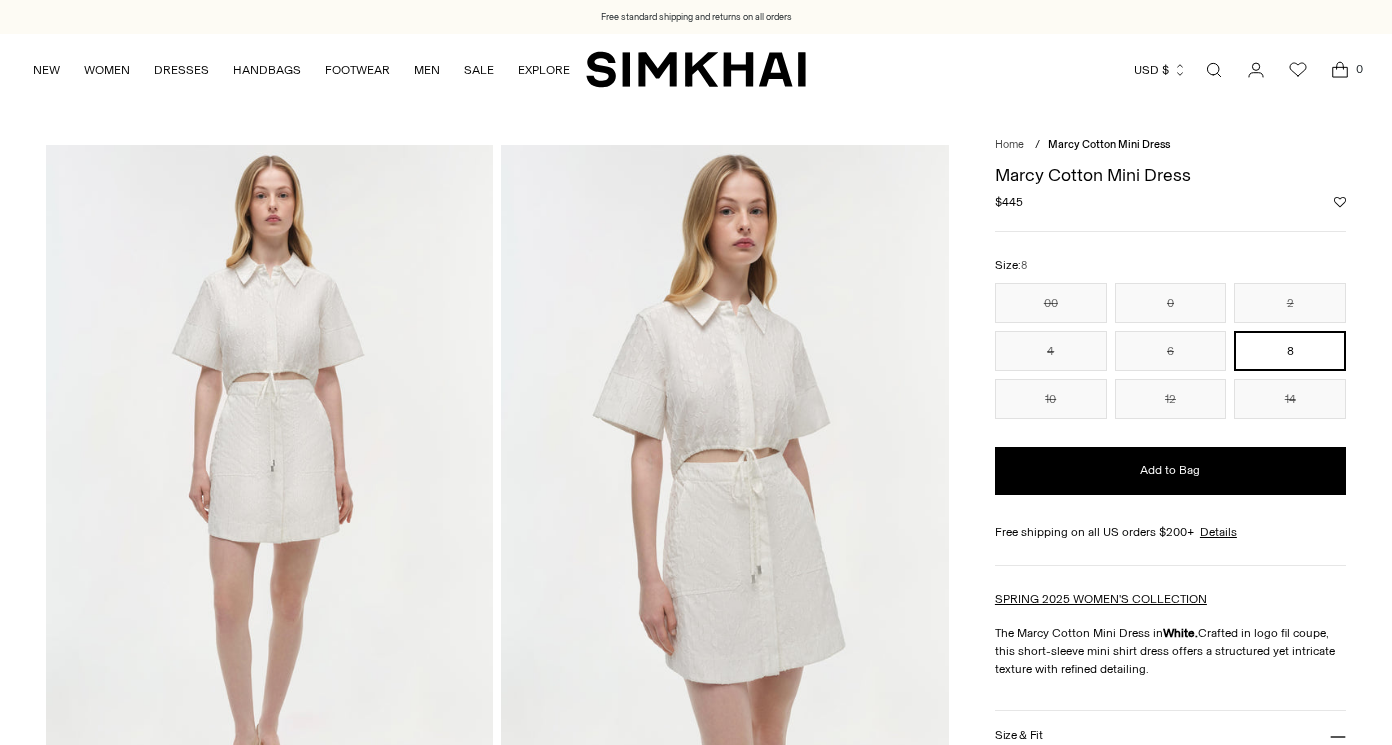 scroll, scrollTop: 0, scrollLeft: 0, axis: both 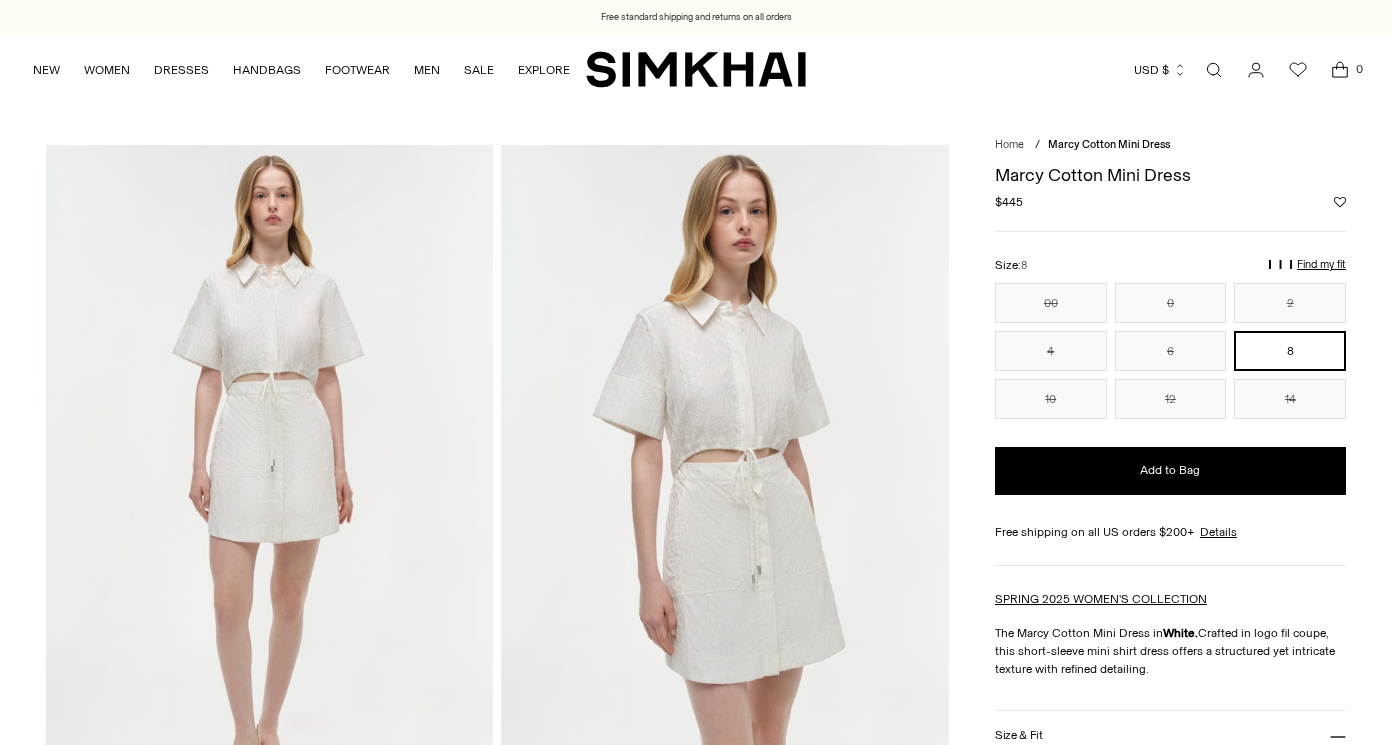 click at bounding box center [725, 480] 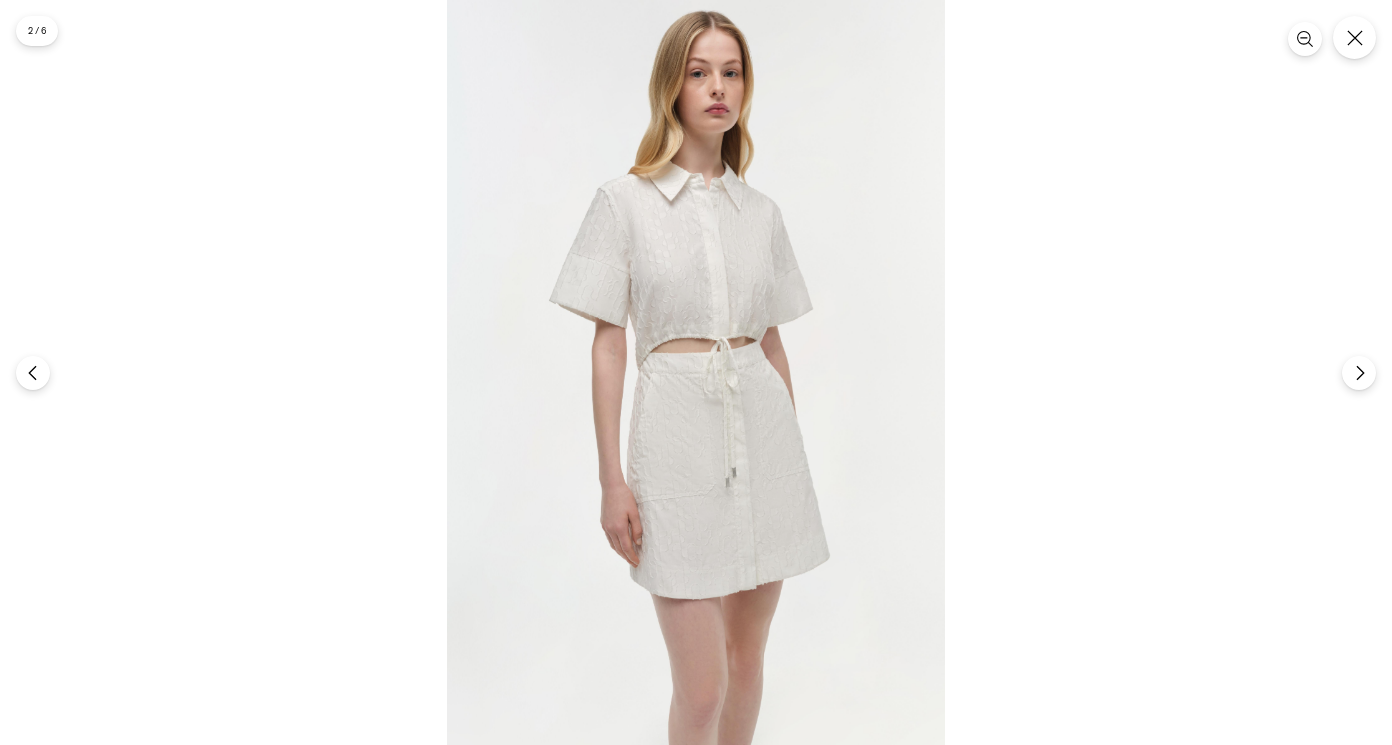 click at bounding box center [696, 373] 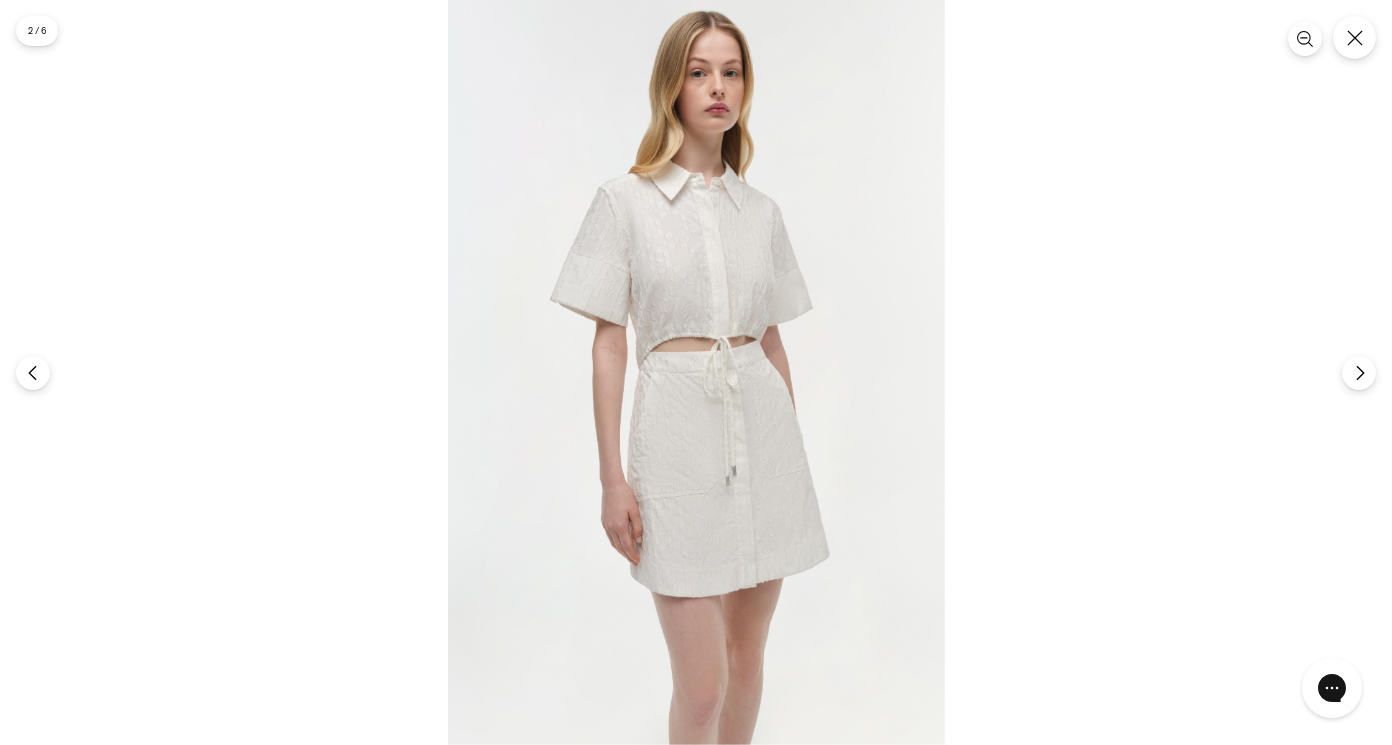 scroll, scrollTop: 0, scrollLeft: 0, axis: both 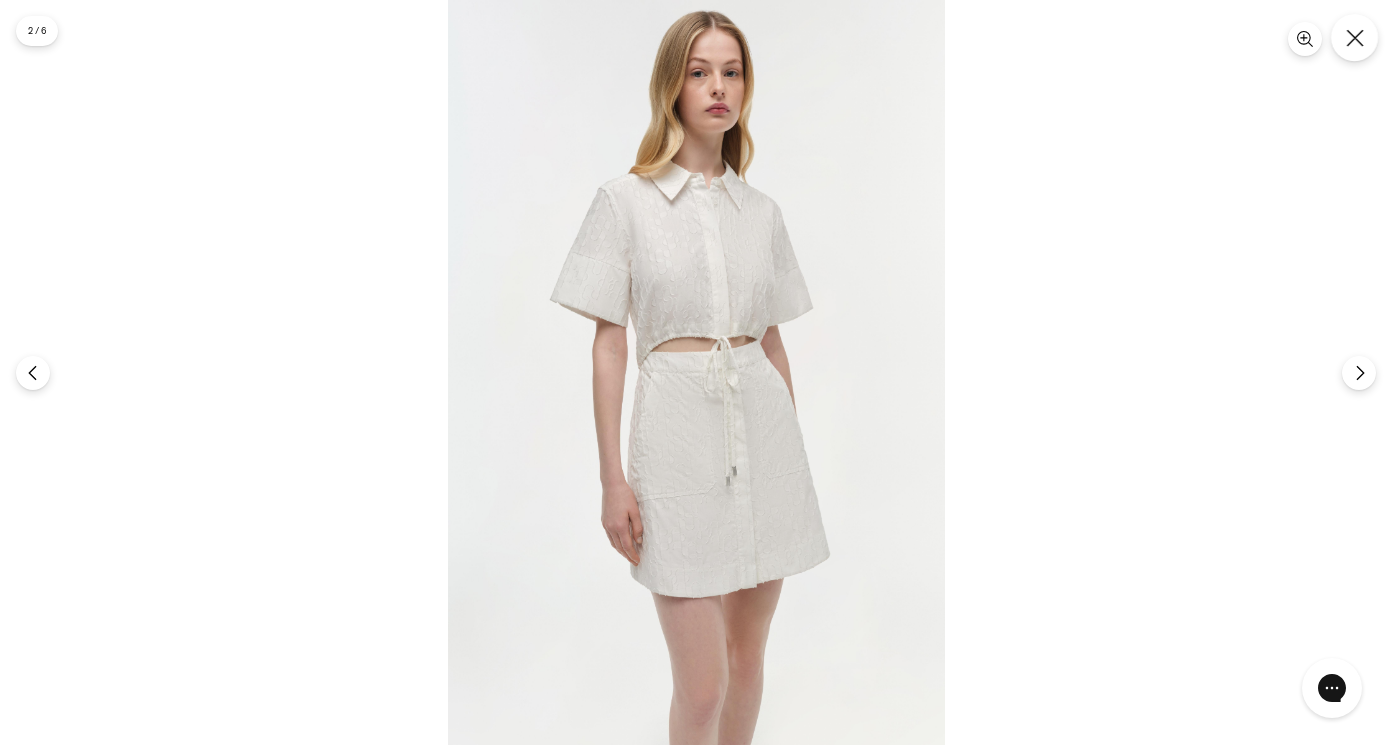 click at bounding box center (1354, 37) 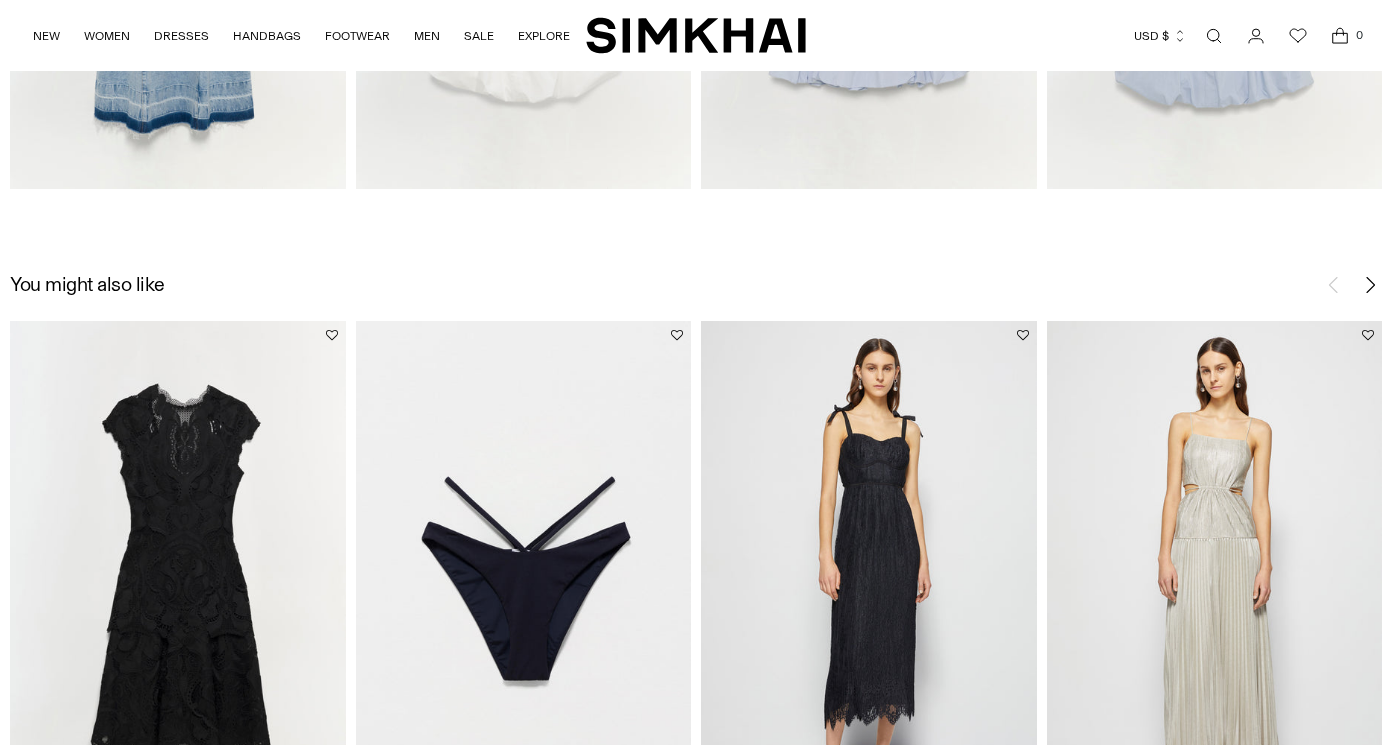 scroll, scrollTop: 2607, scrollLeft: 0, axis: vertical 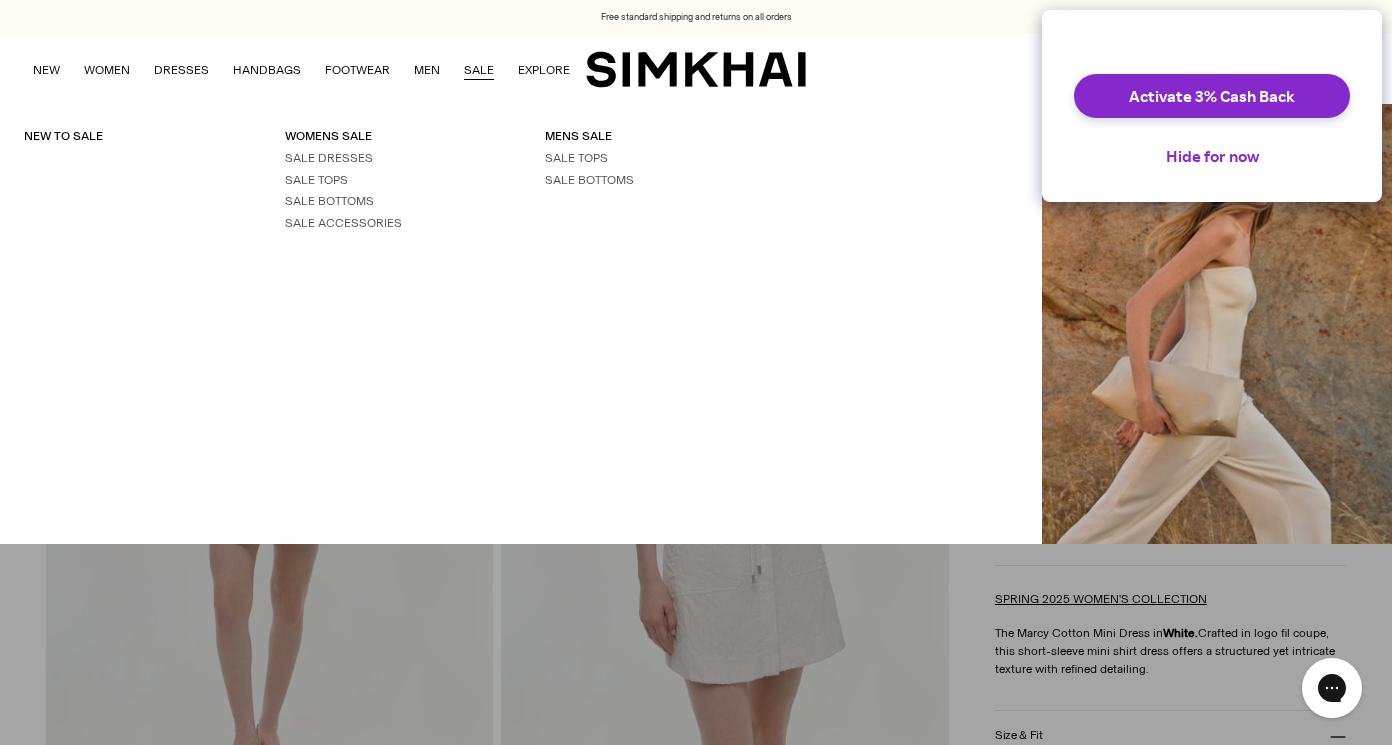 click on "SALE" at bounding box center (479, 70) 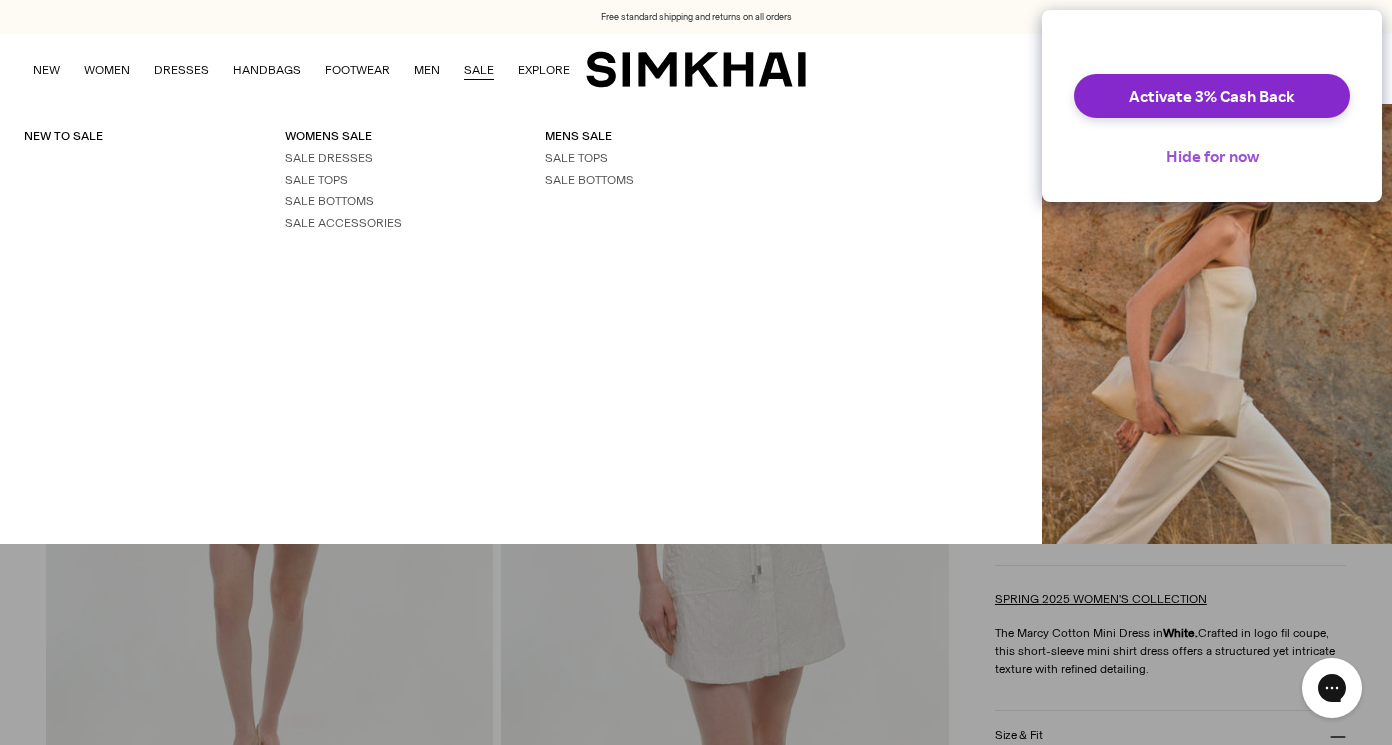 click on "Hide for now" at bounding box center (1212, 156) 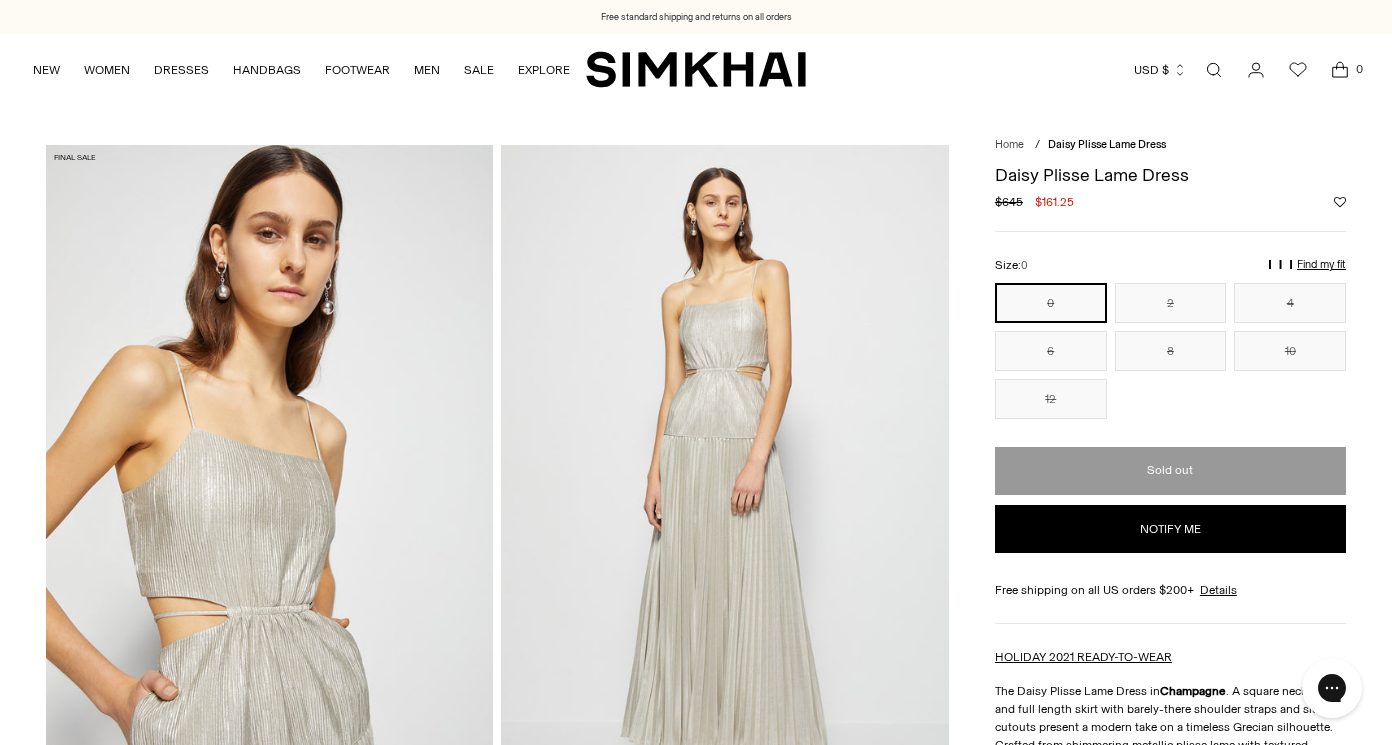 scroll, scrollTop: 0, scrollLeft: 0, axis: both 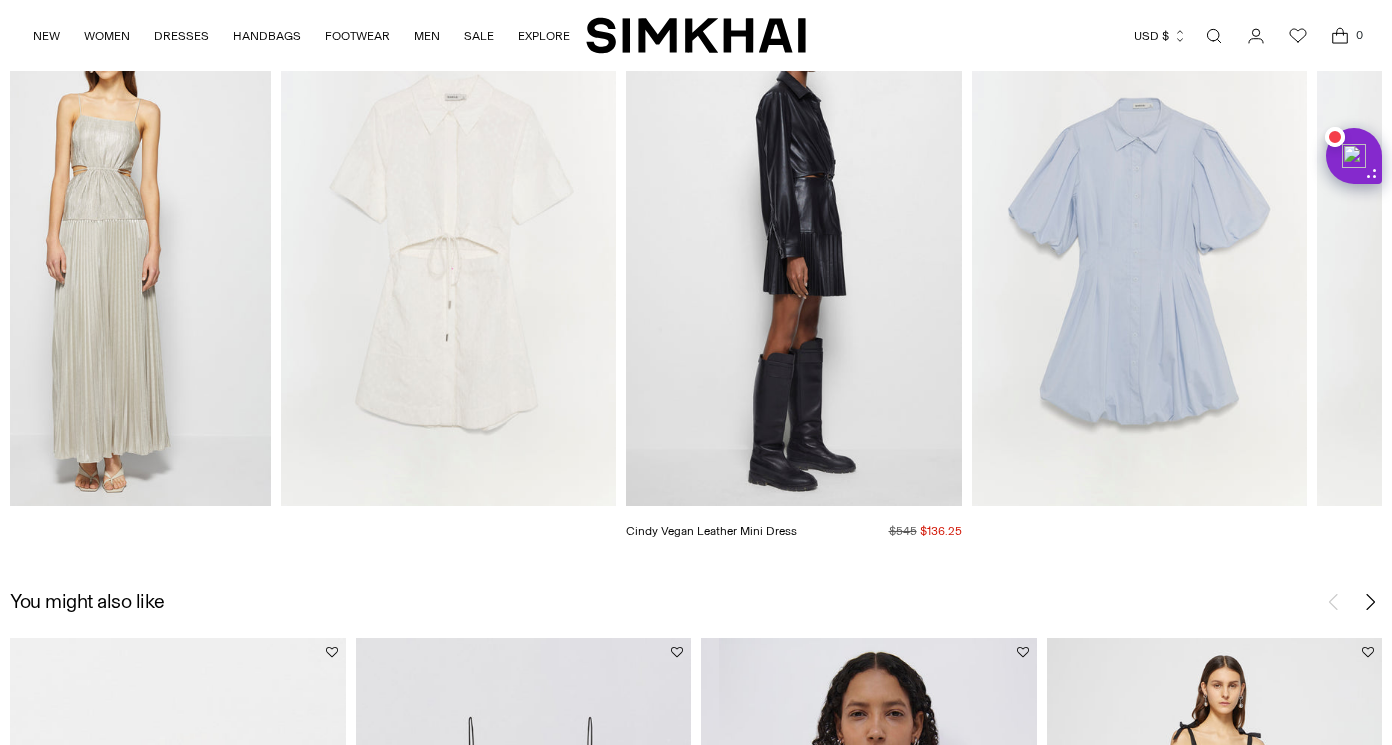 click at bounding box center (0, 0) 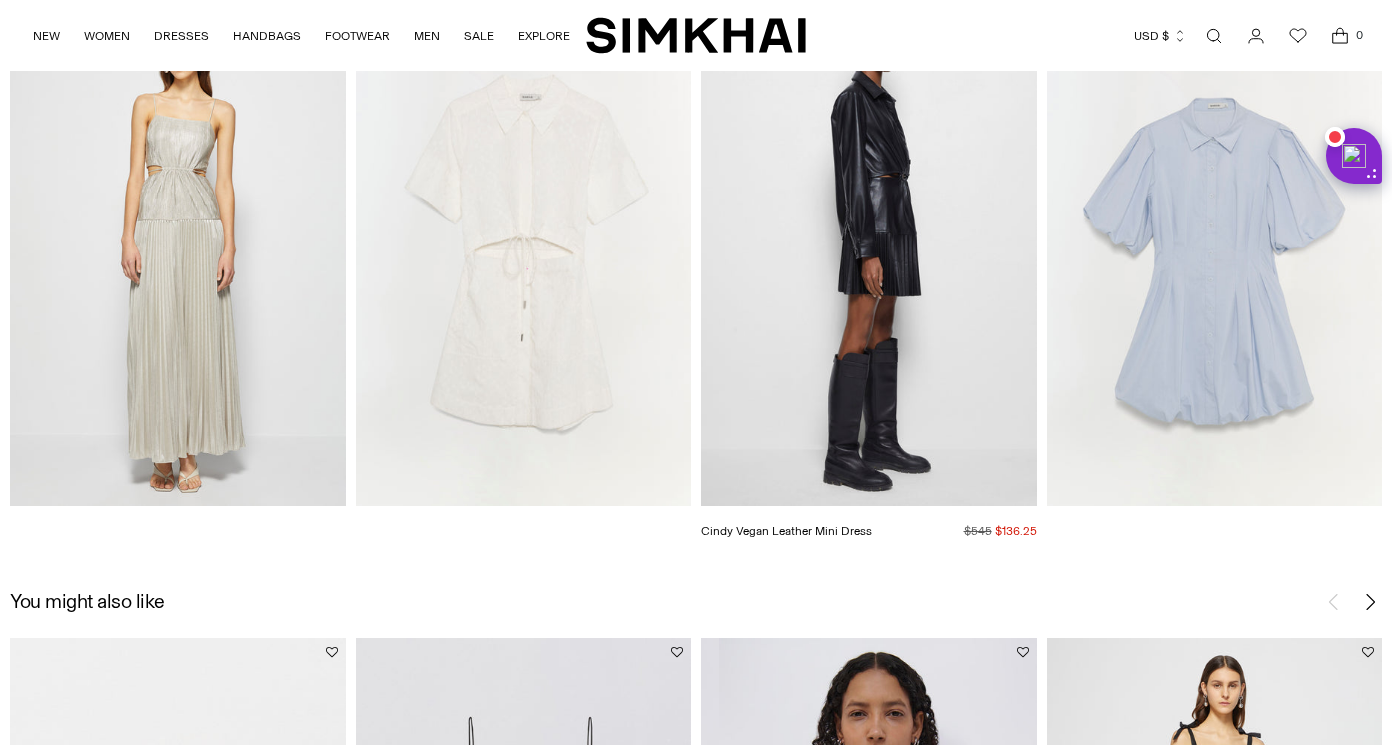 click at bounding box center [0, 0] 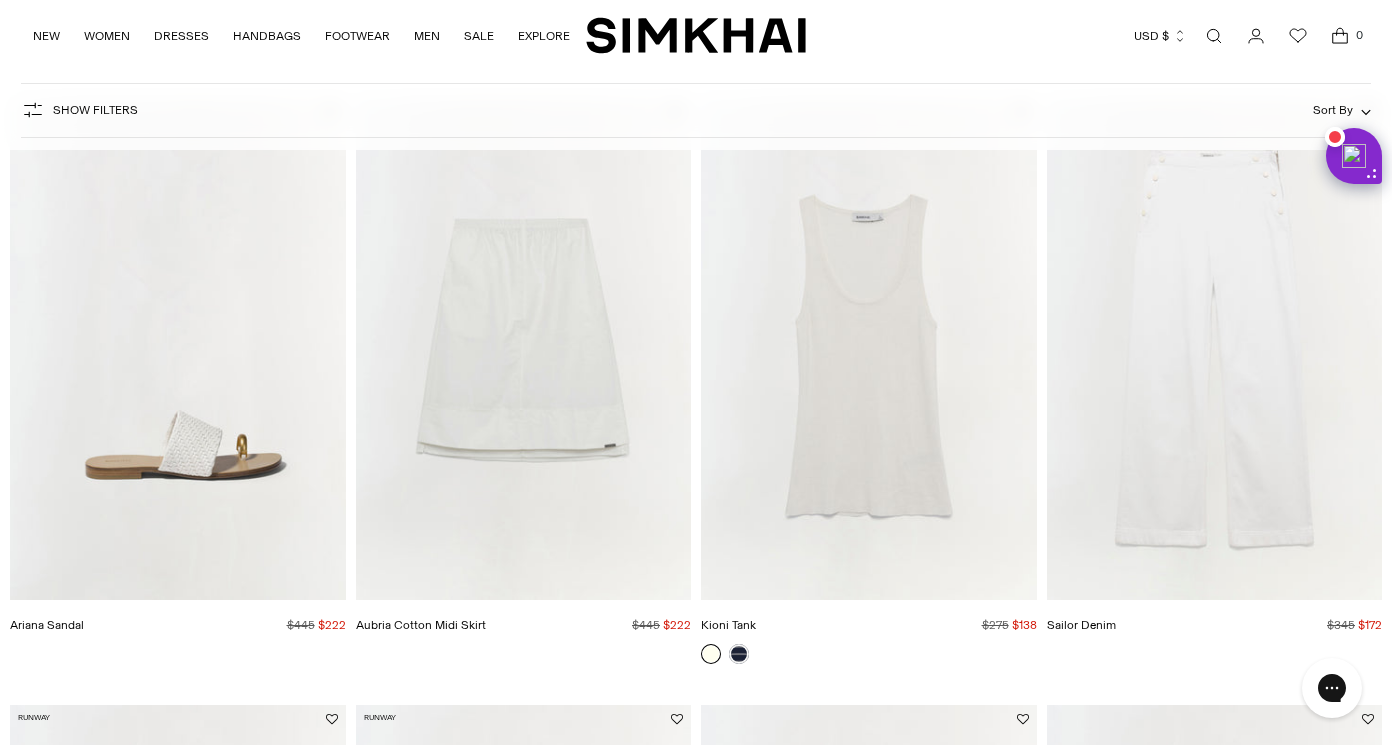 scroll, scrollTop: 814, scrollLeft: 0, axis: vertical 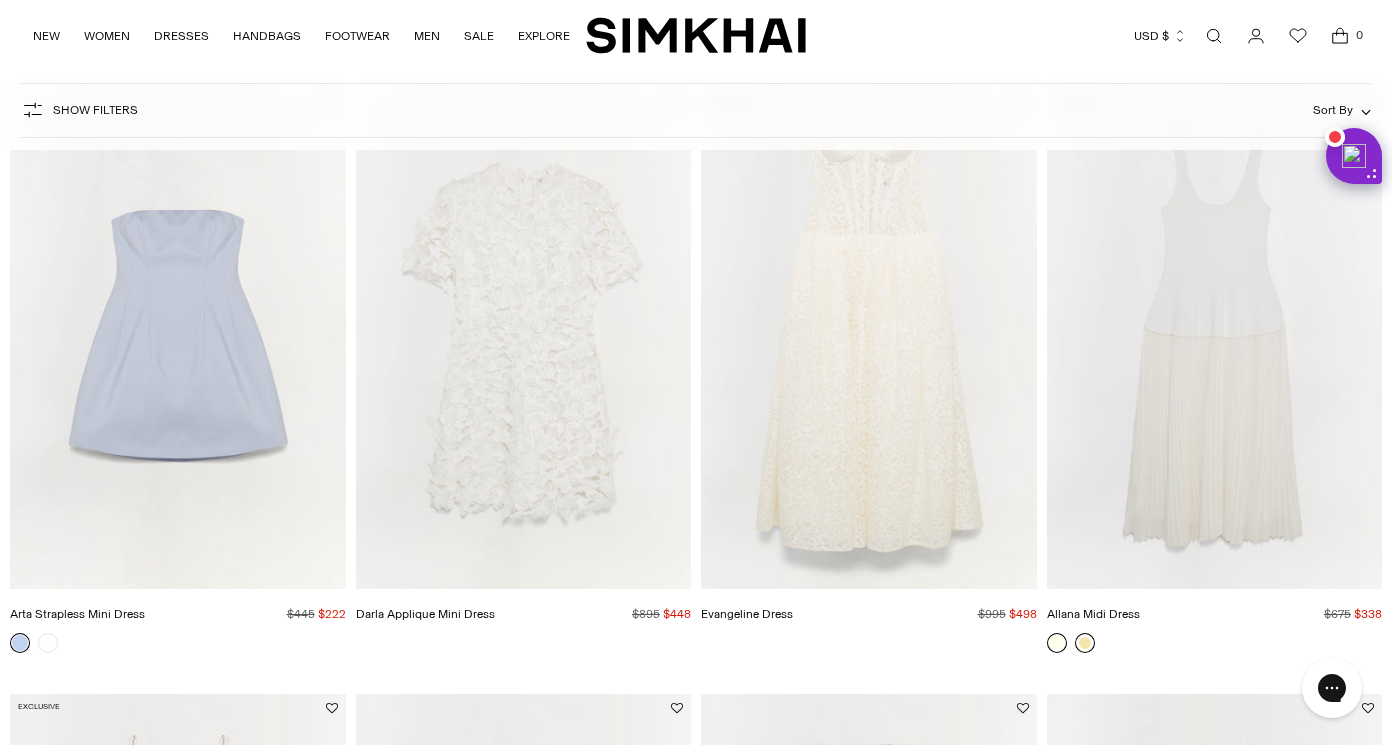 click at bounding box center (1085, 643) 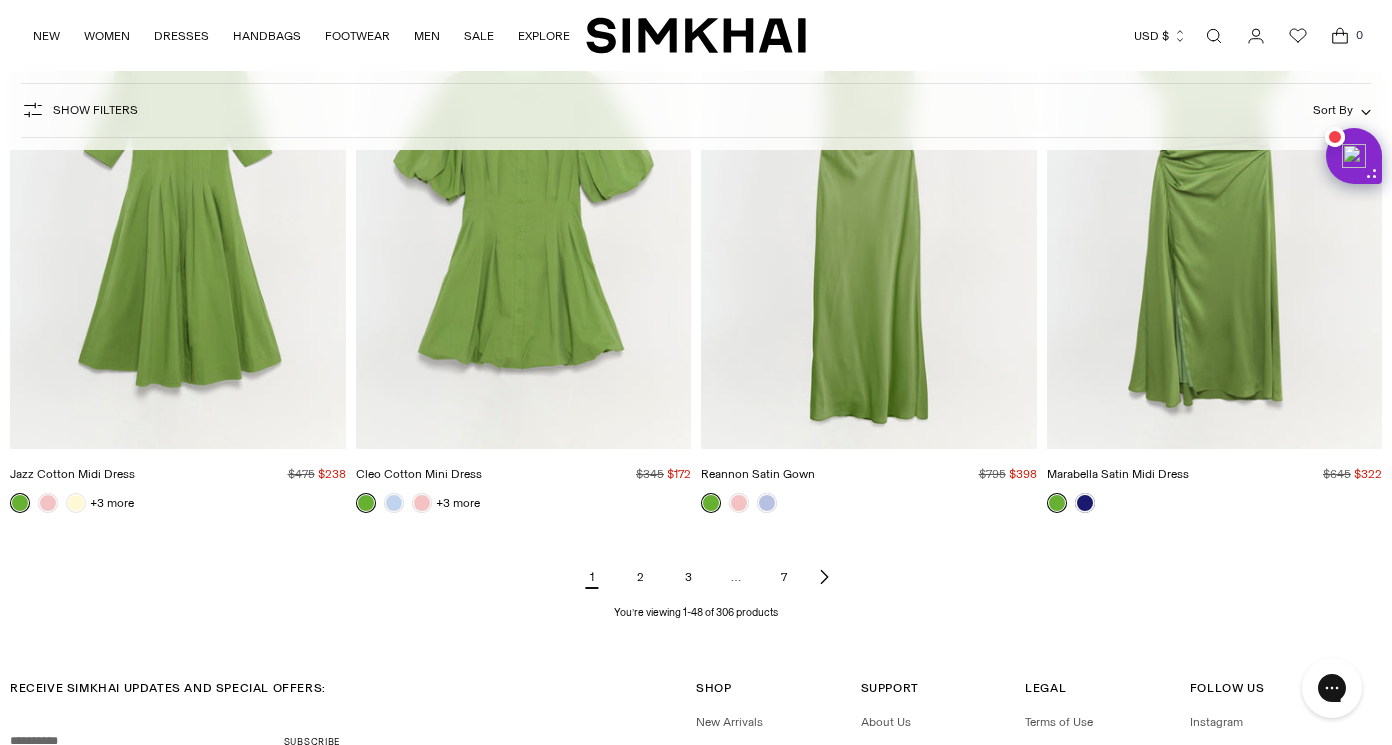 scroll, scrollTop: 6992, scrollLeft: 0, axis: vertical 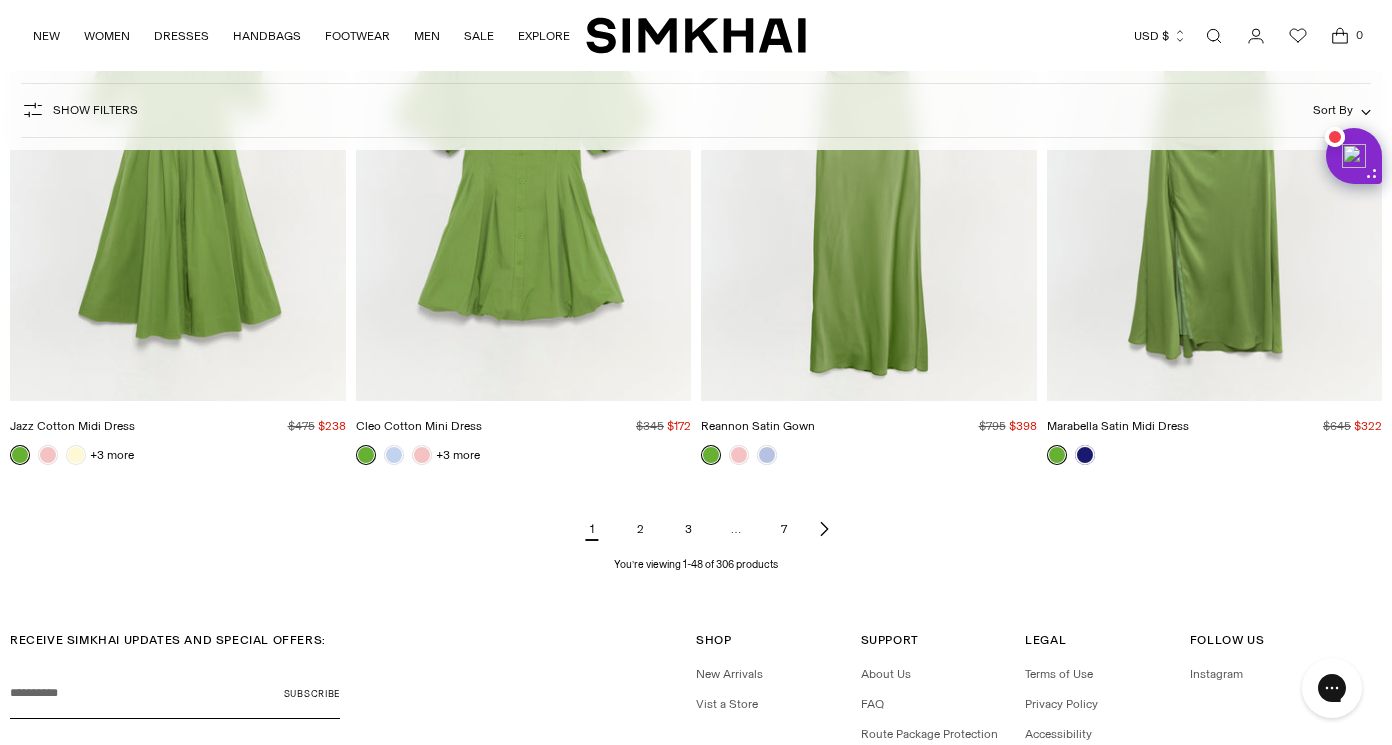 click on "2" at bounding box center (640, 529) 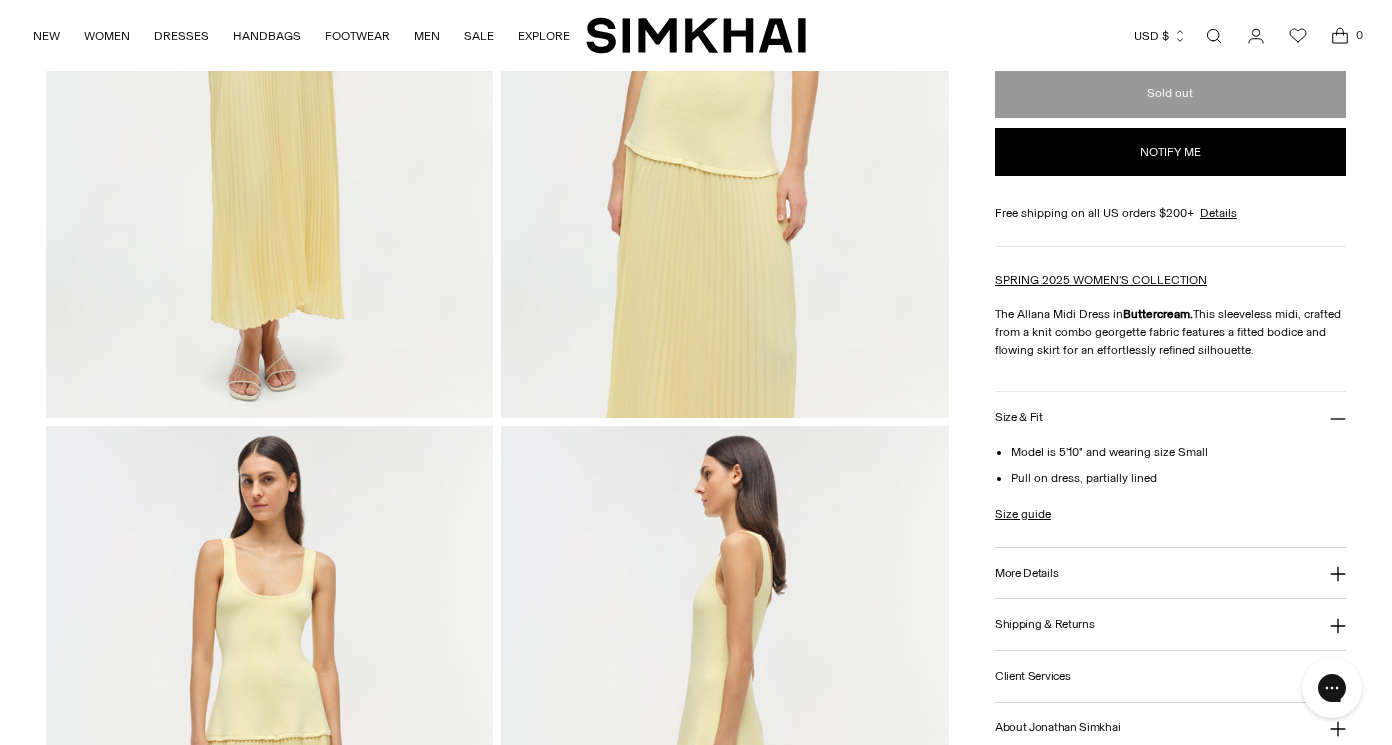 scroll, scrollTop: 662, scrollLeft: 0, axis: vertical 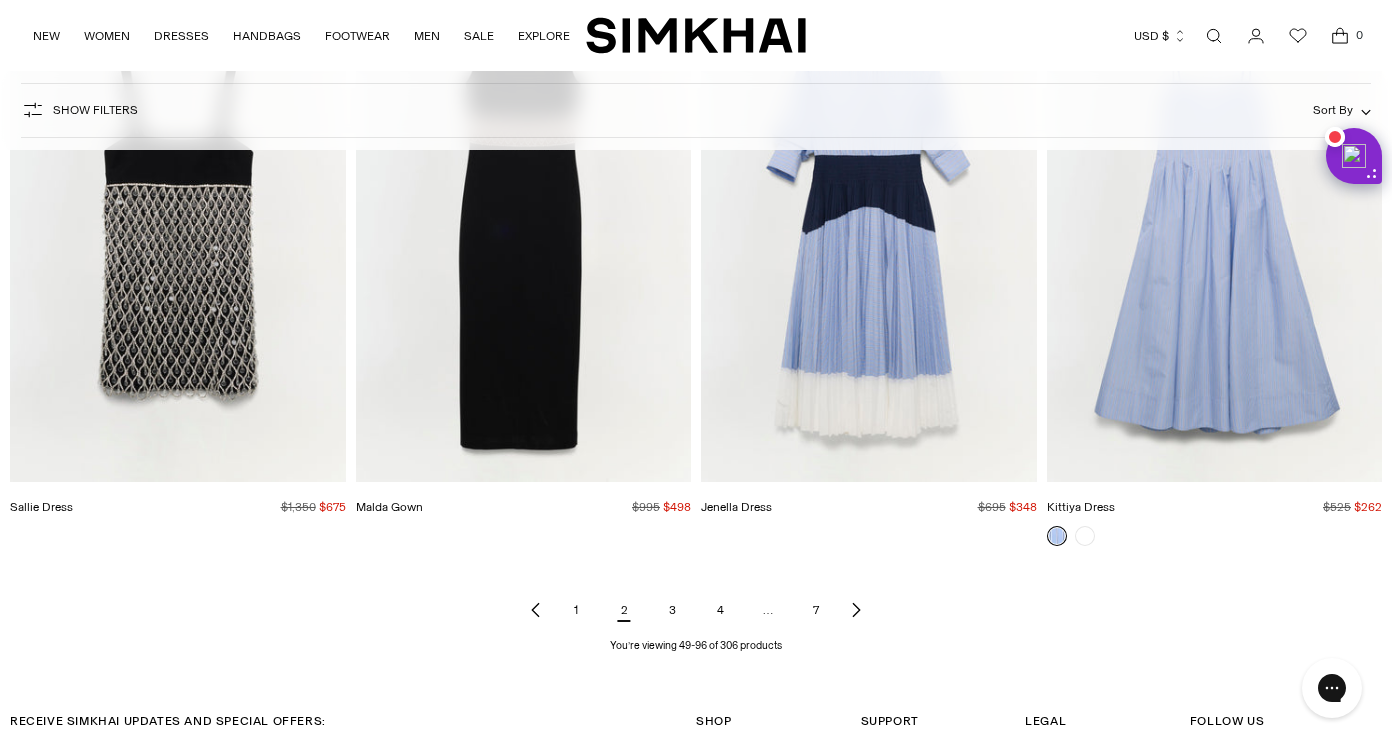 click on "3" at bounding box center [672, 610] 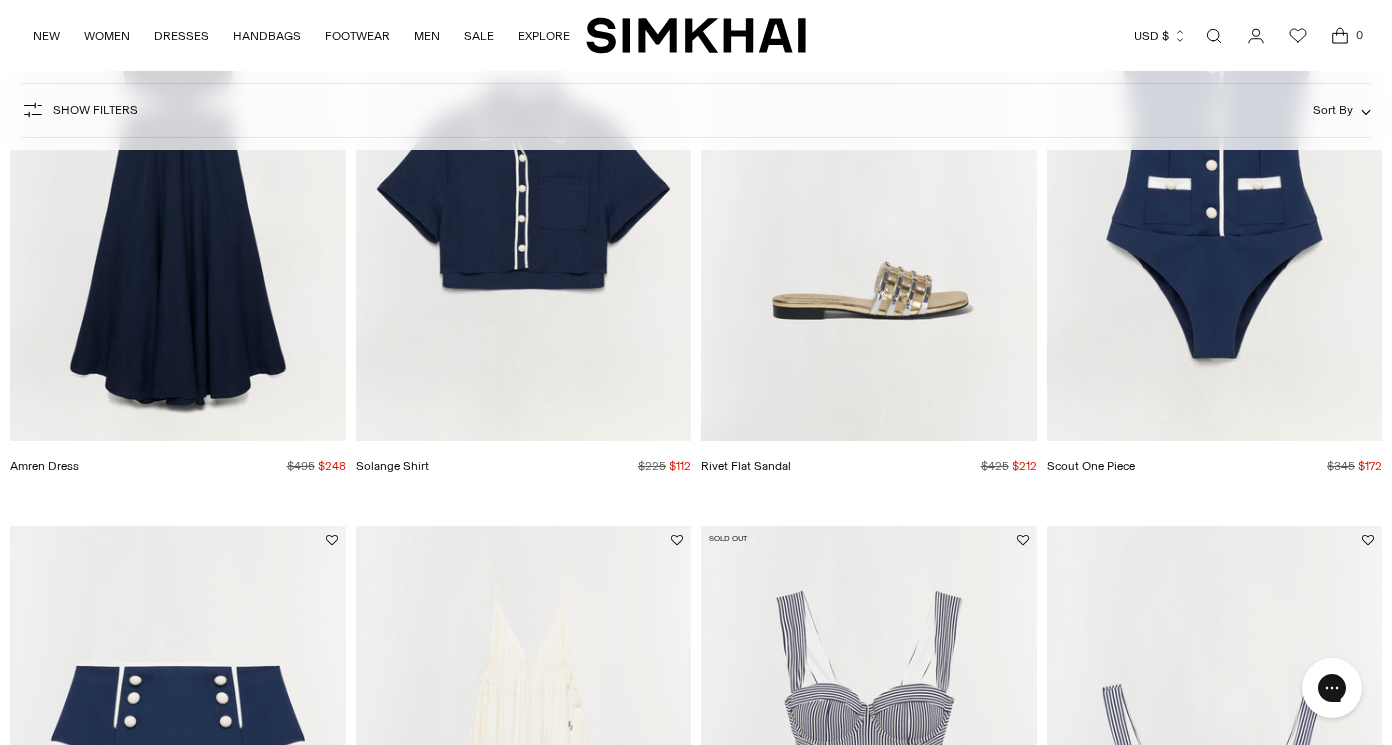 scroll, scrollTop: 0, scrollLeft: 0, axis: both 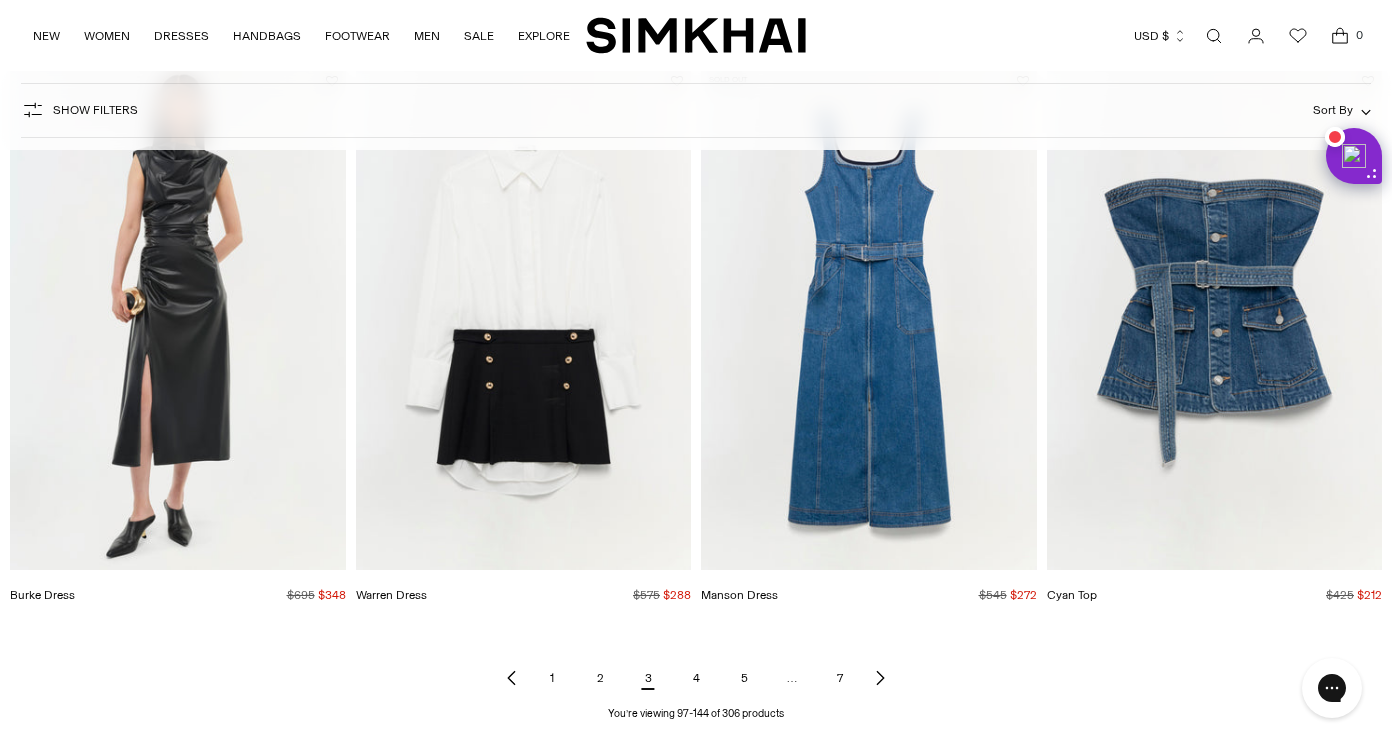 click on "4" at bounding box center [696, 678] 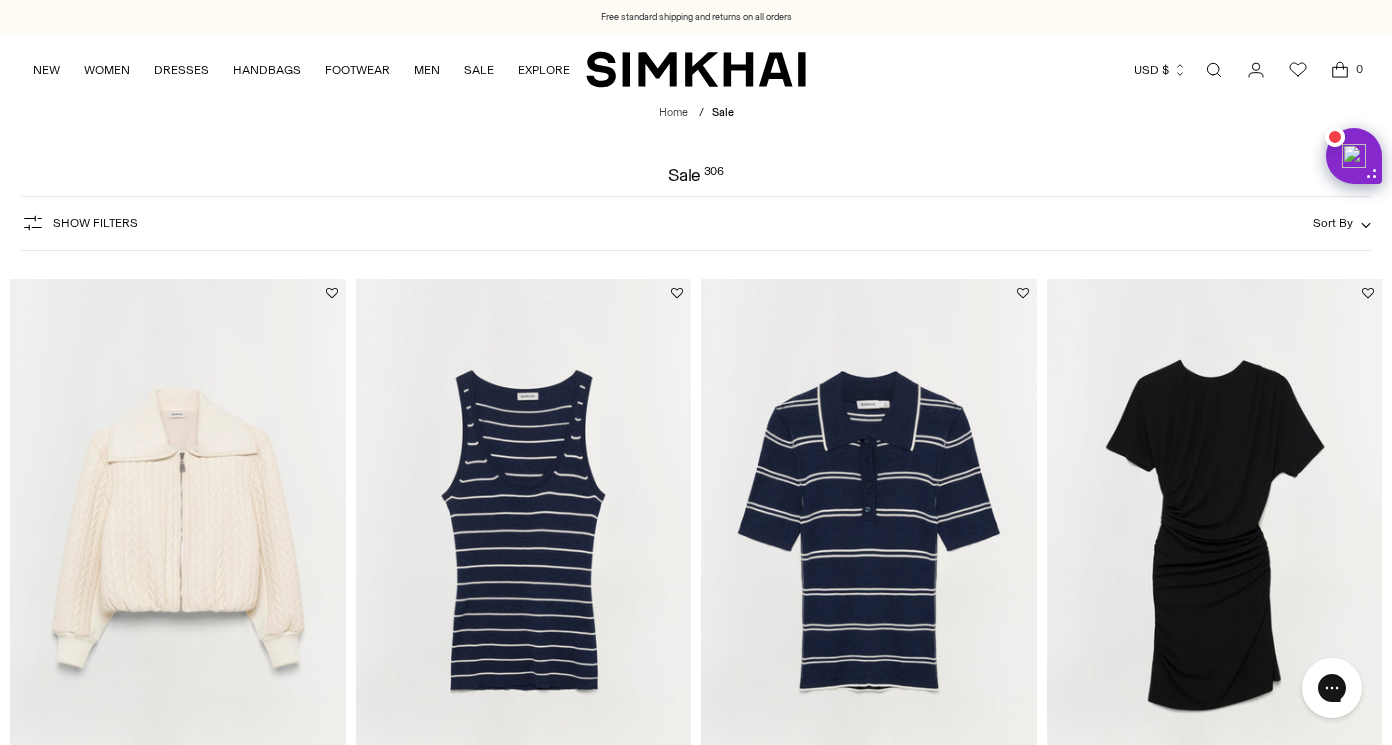 scroll, scrollTop: 0, scrollLeft: 0, axis: both 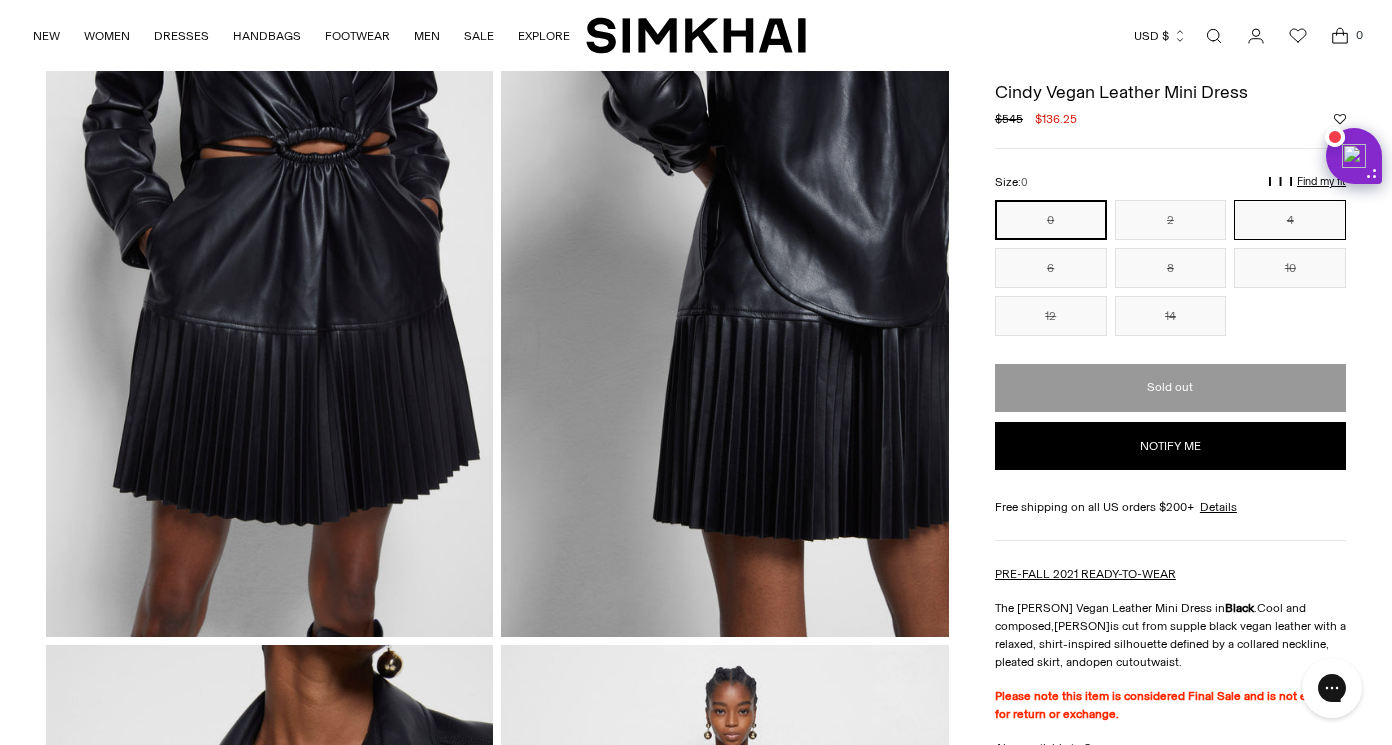 click on "4" at bounding box center [1290, 220] 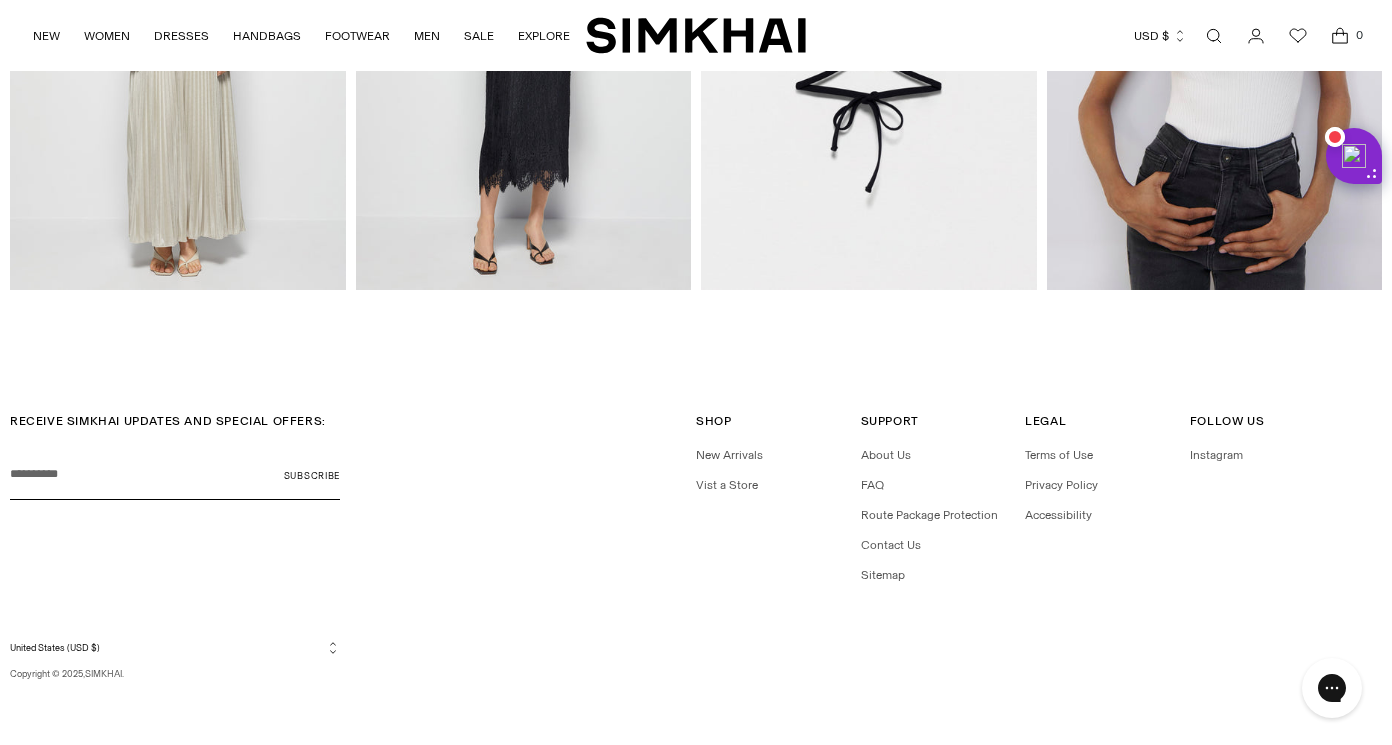 scroll, scrollTop: 3824, scrollLeft: 0, axis: vertical 